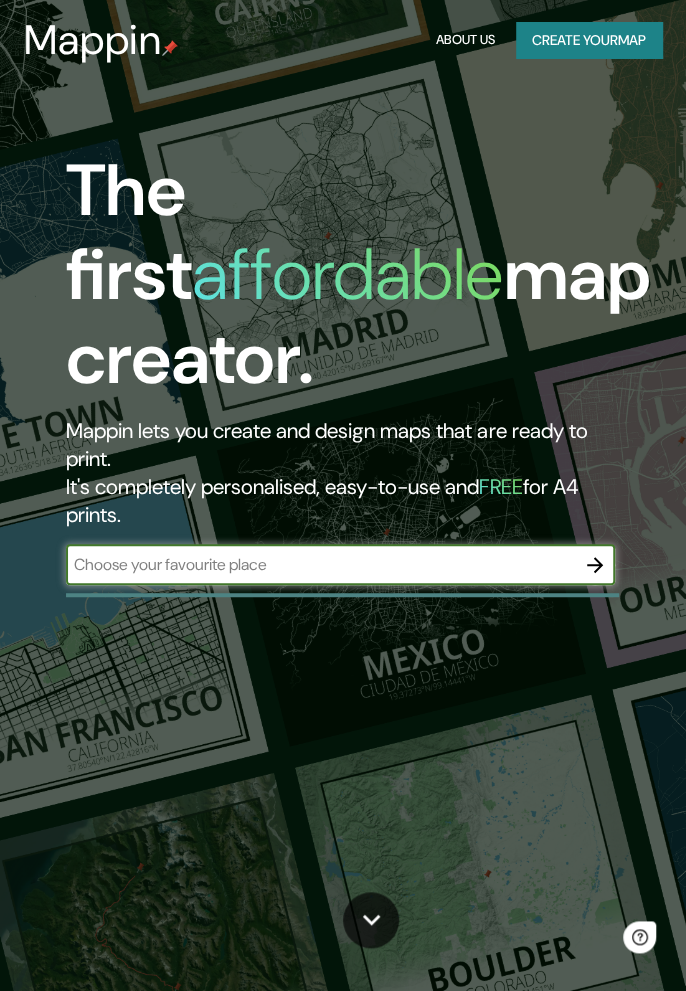 scroll, scrollTop: 0, scrollLeft: 0, axis: both 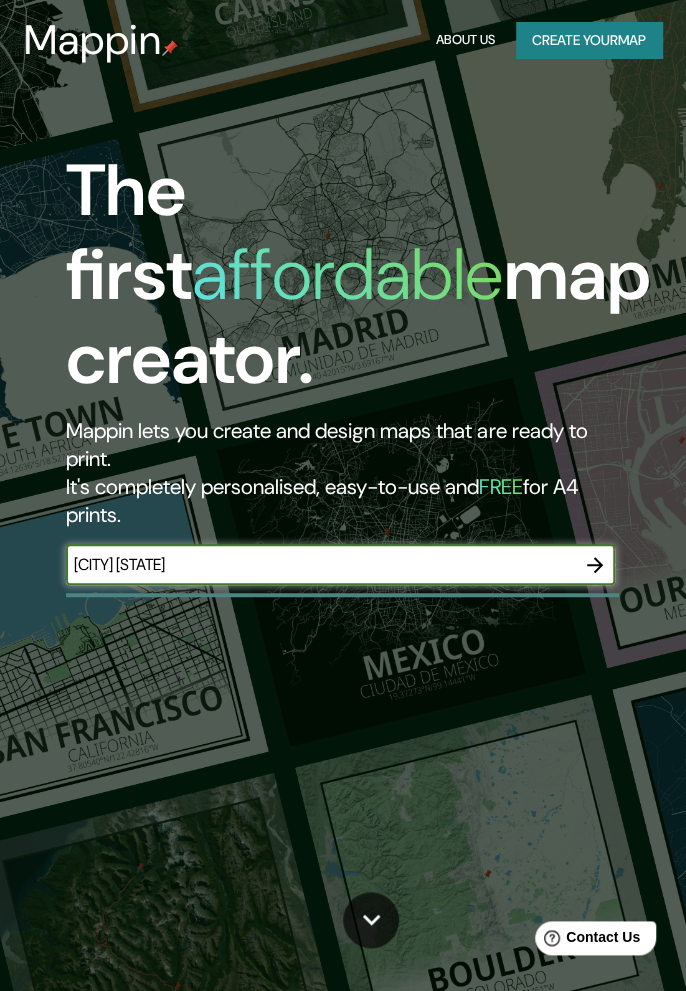 type on "[CITY] [STATE]" 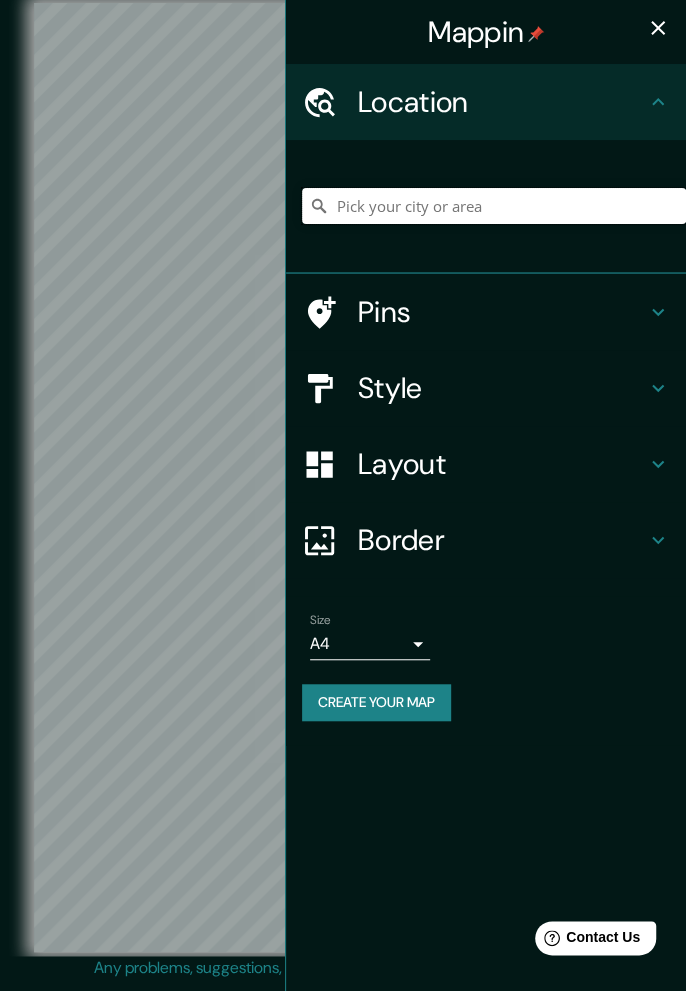 click at bounding box center [494, 206] 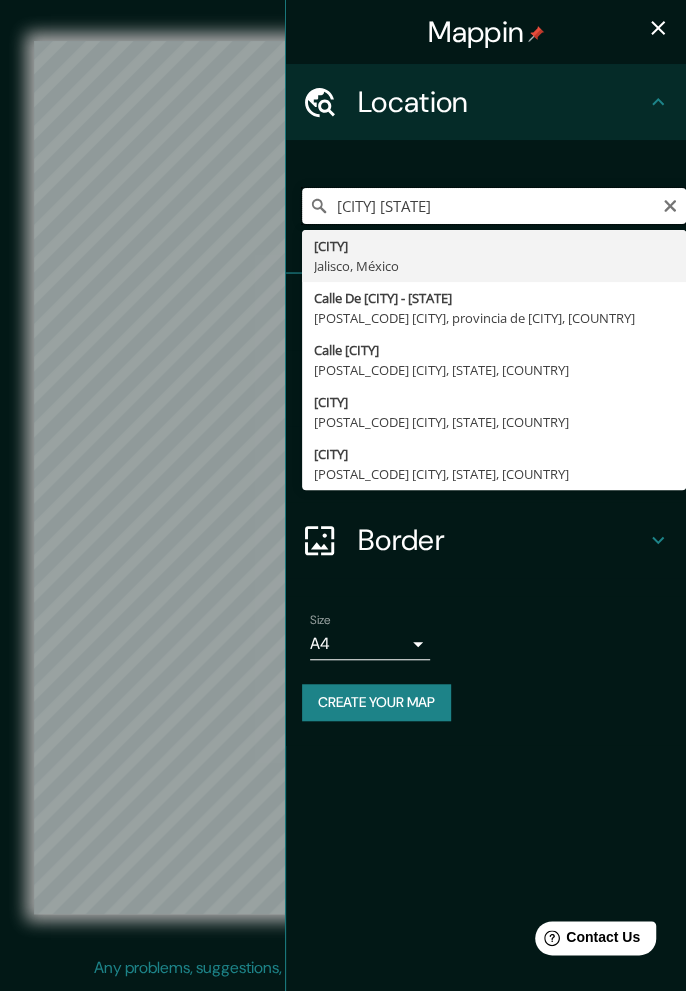 type on "[CITY] [STATE]" 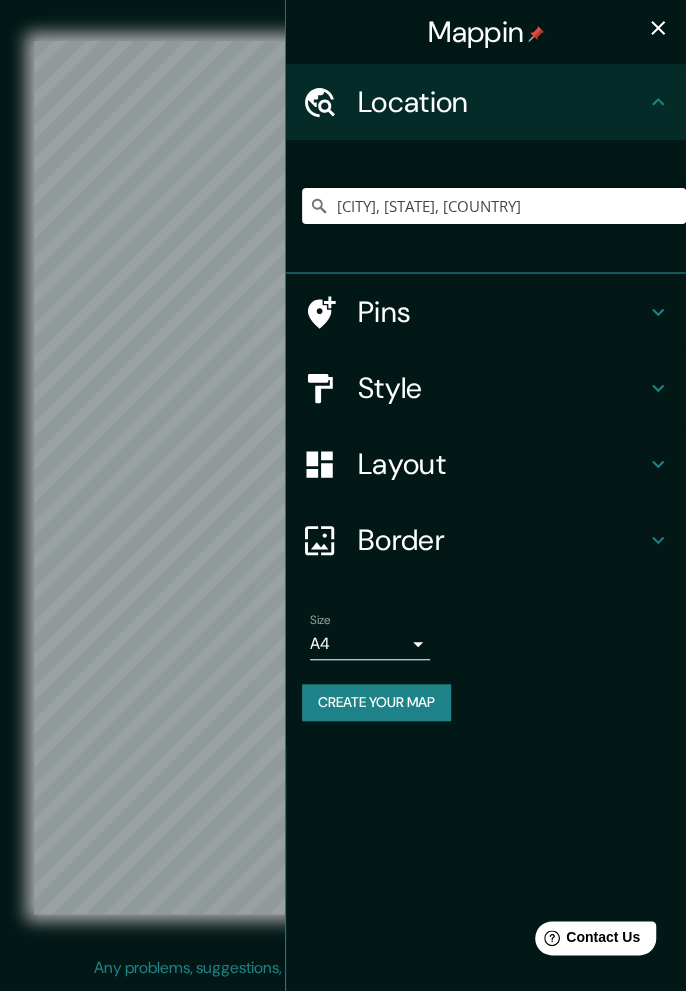 click at bounding box center (658, 28) 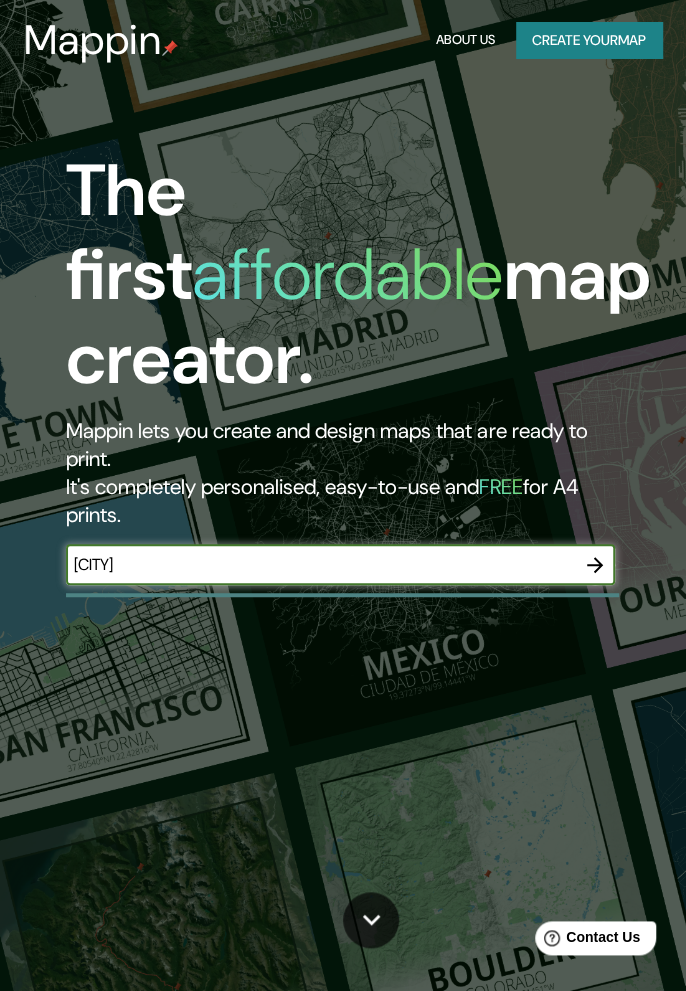 type on "[CITY] [STATE]" 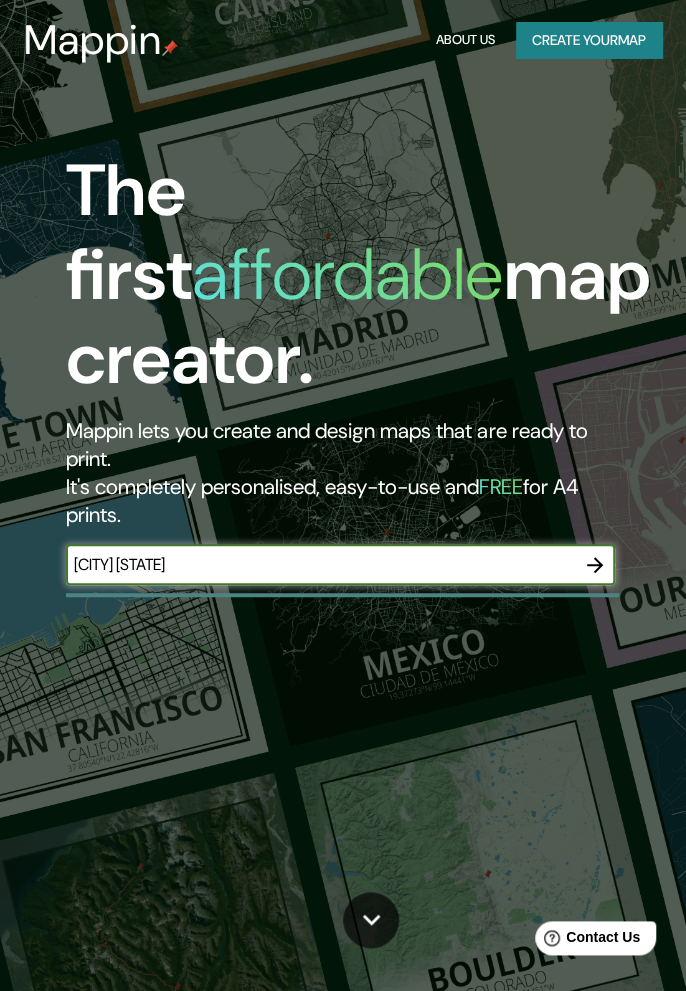 click at bounding box center [595, 565] 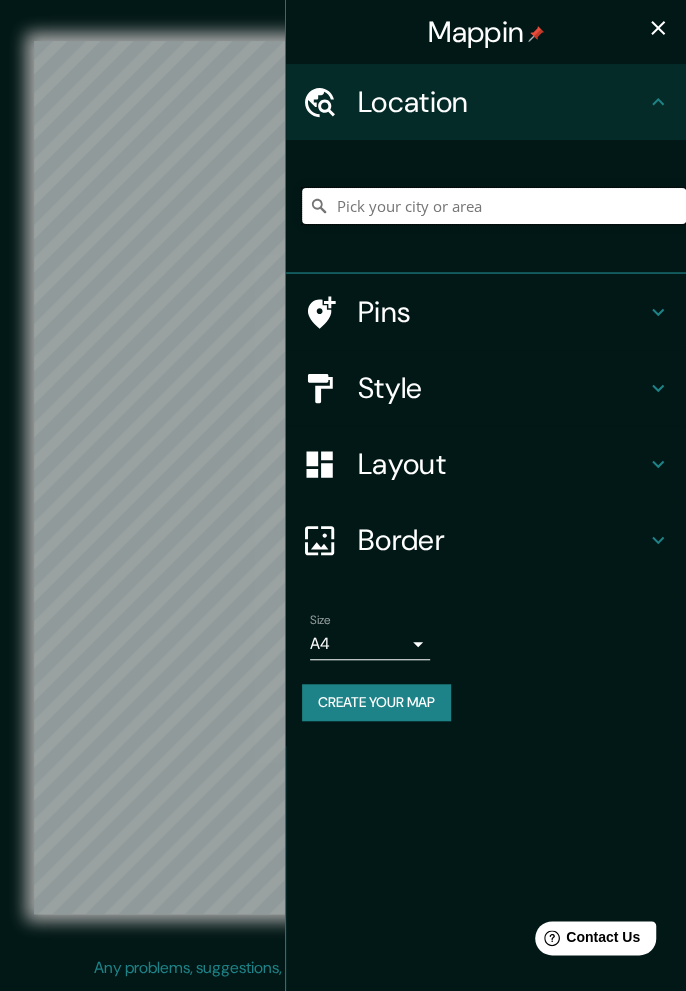 click at bounding box center (494, 206) 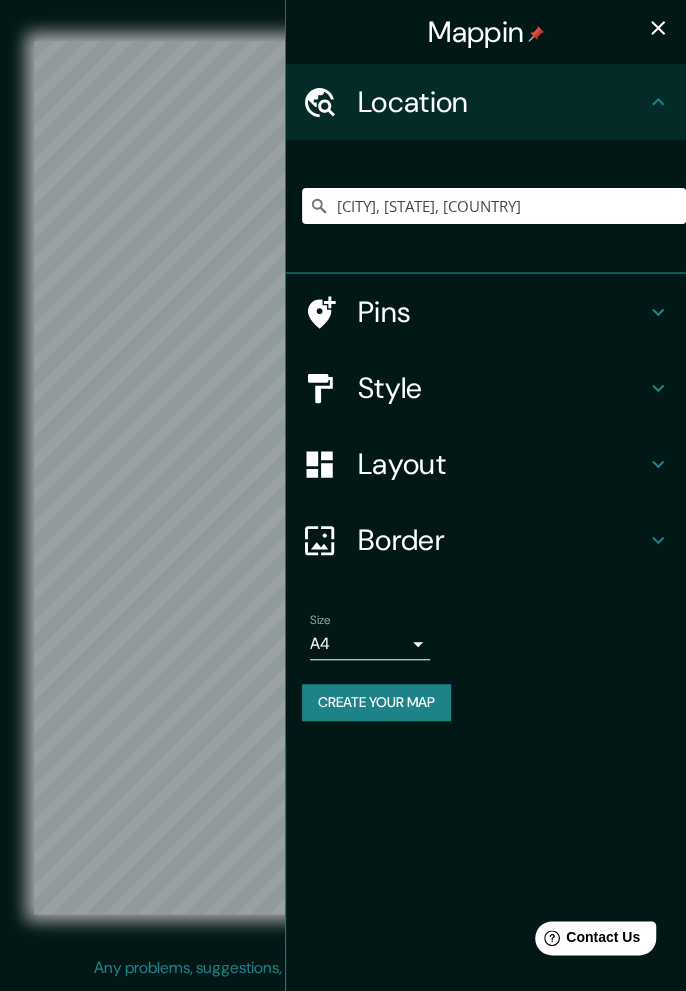 click on "Border" at bounding box center (502, 102) 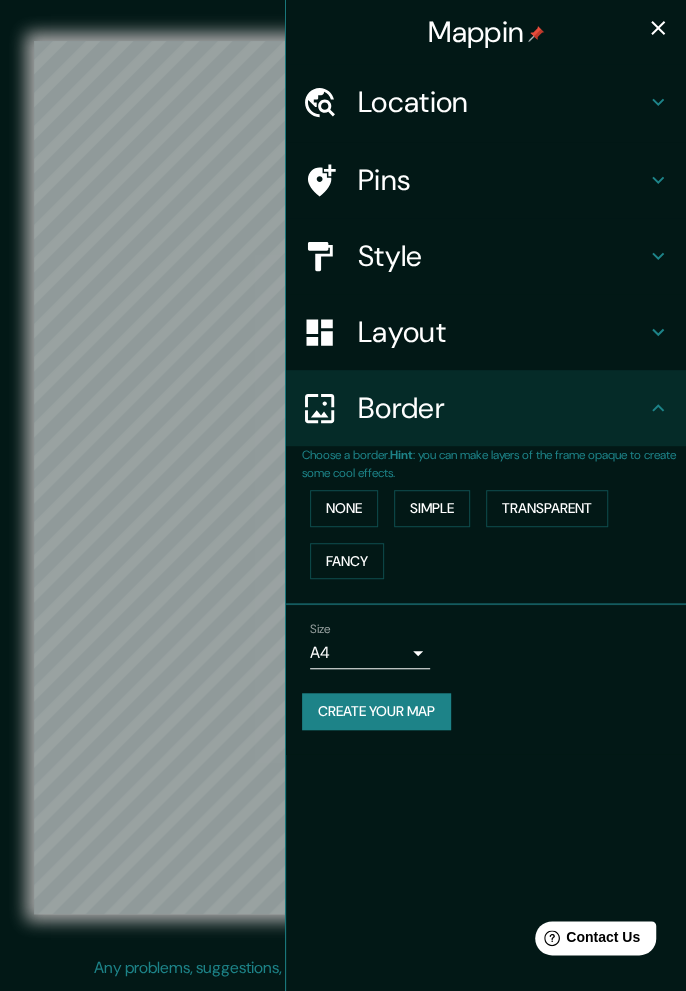 click on "Simple" at bounding box center (432, 508) 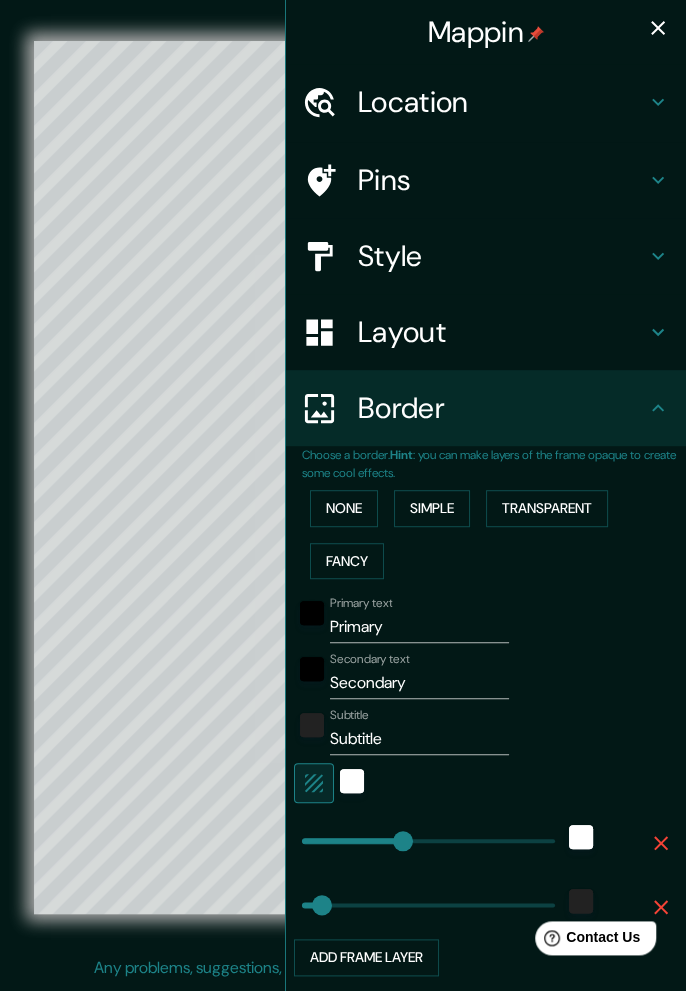 click on "Transparent" at bounding box center [547, 508] 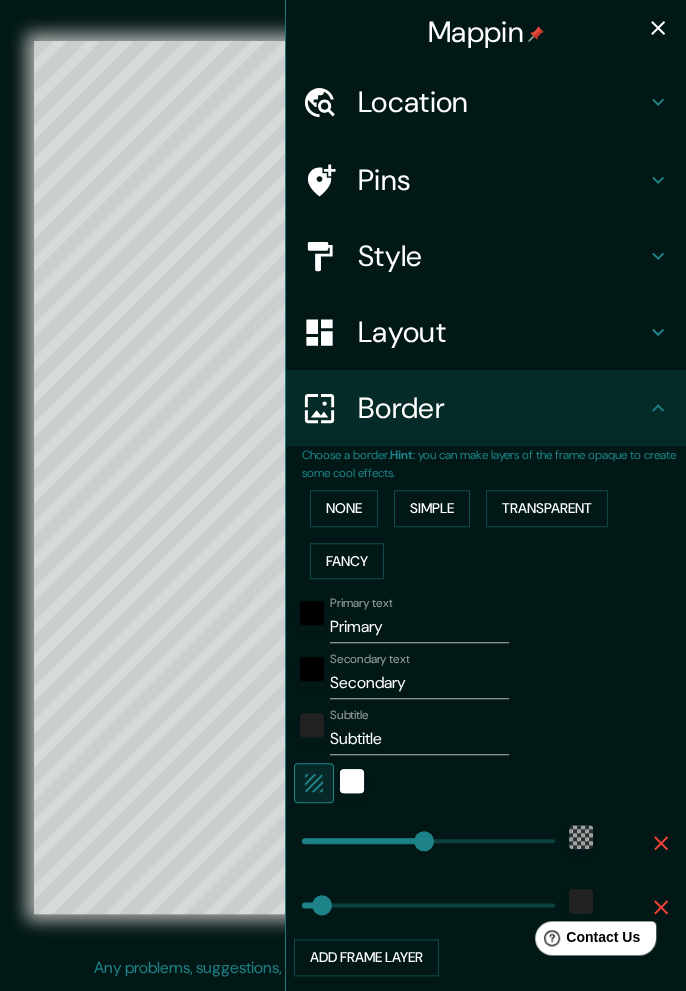click on "Subtitle" at bounding box center (419, 739) 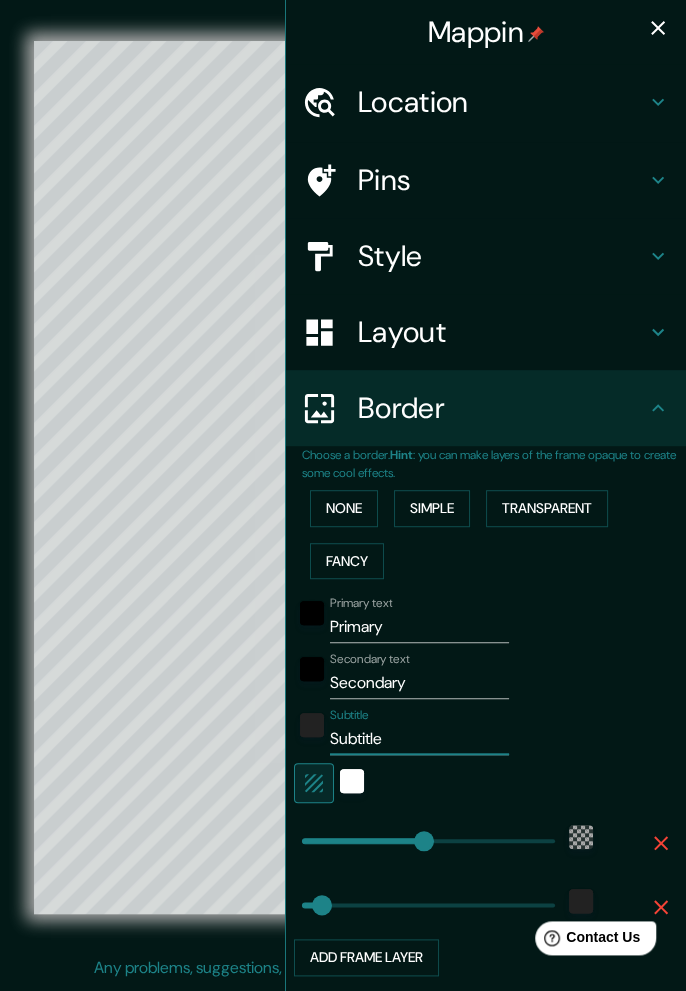 click on "Transparent" at bounding box center [547, 508] 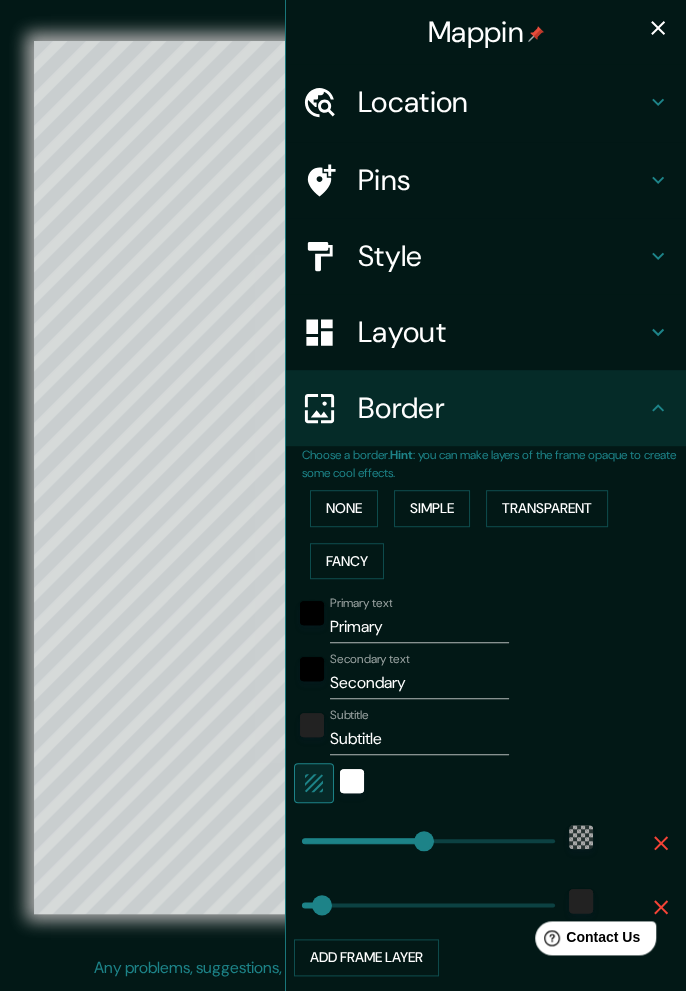 click on "Layout" at bounding box center [502, 102] 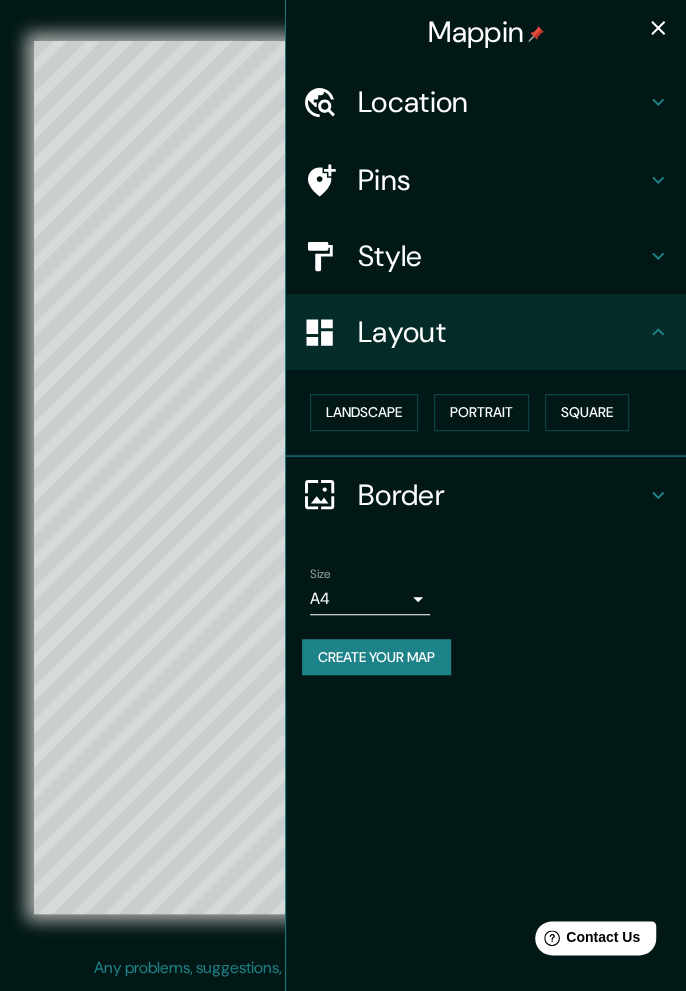 click at bounding box center (658, 102) 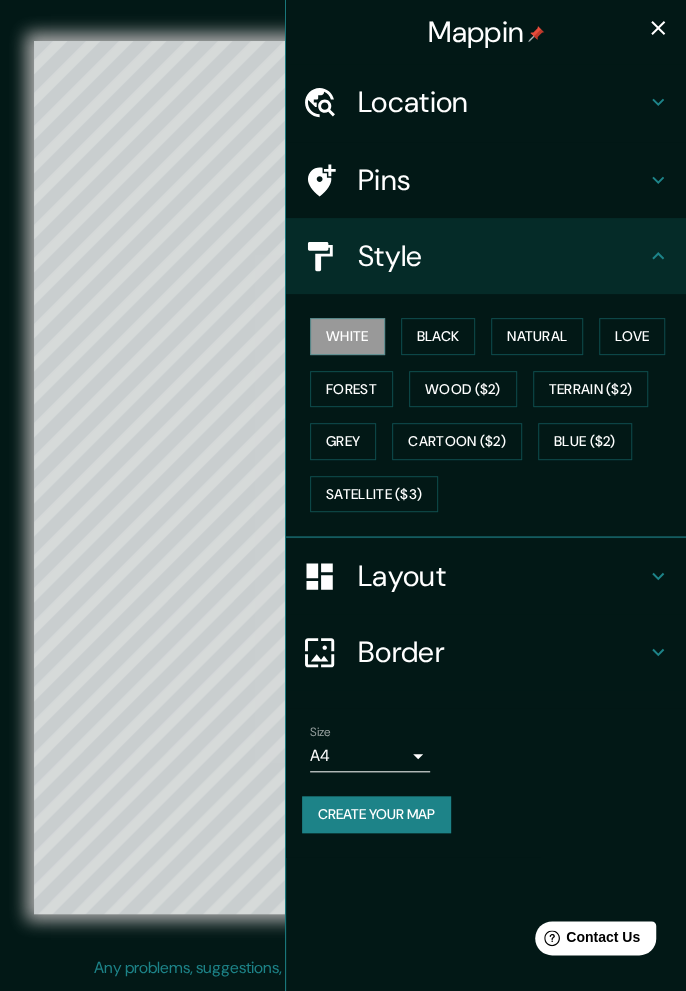 click on "Natural" at bounding box center (537, 336) 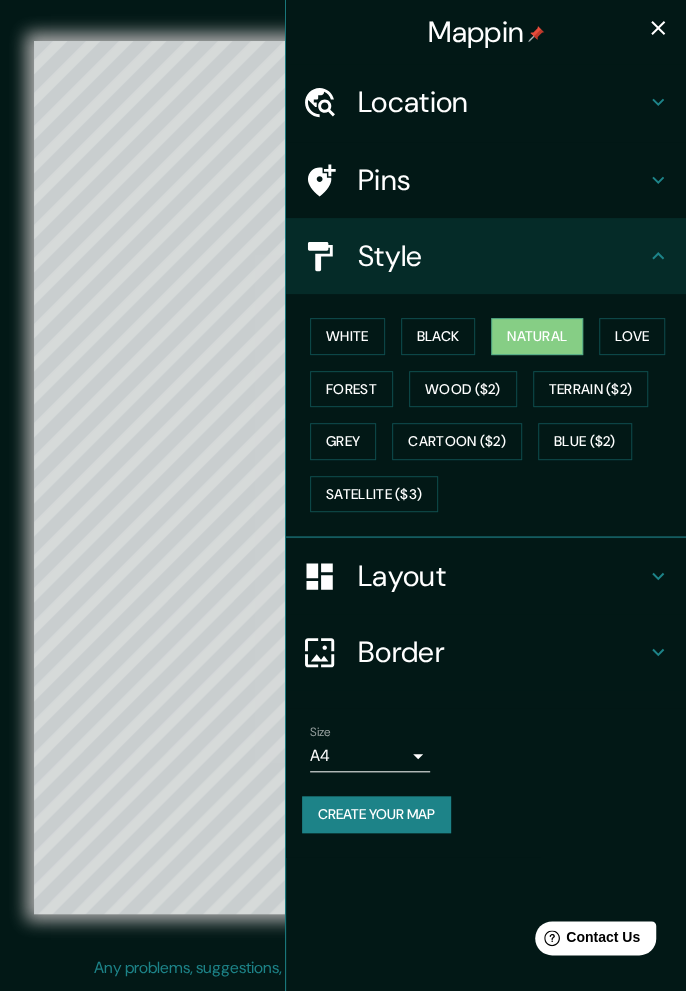 click on "Love" at bounding box center (632, 336) 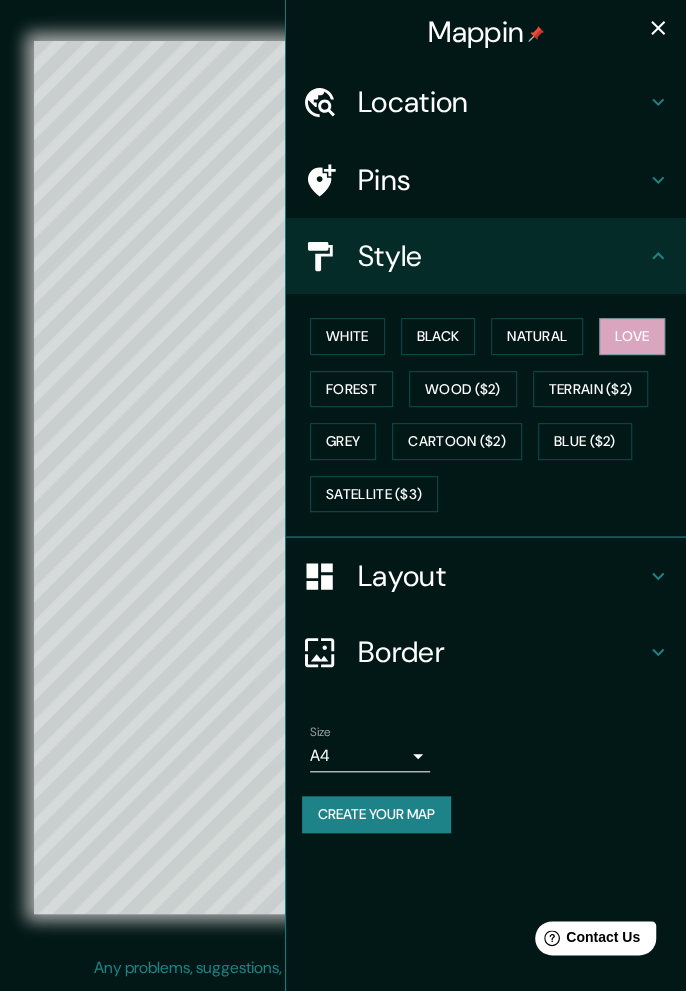 click on "Black" at bounding box center [438, 336] 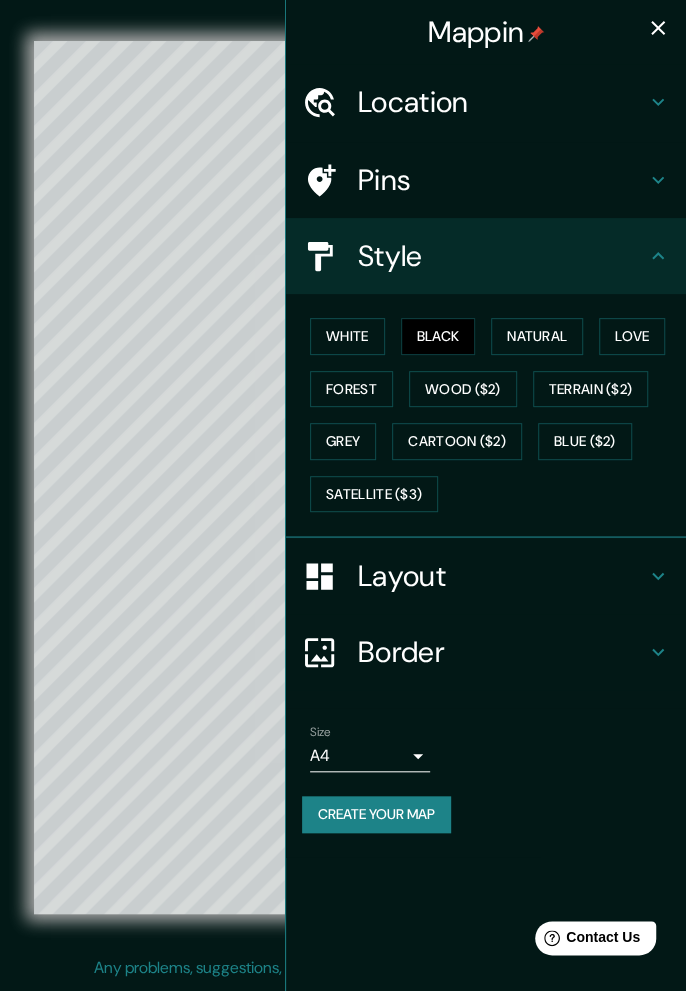click on "Natural" at bounding box center (537, 336) 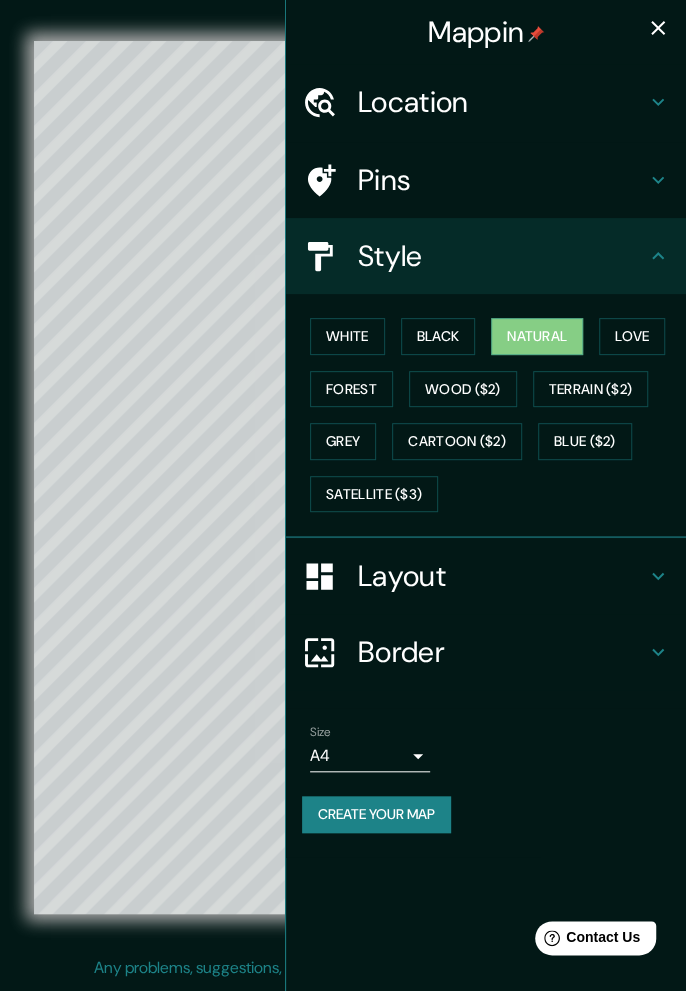 click on "Love" at bounding box center (632, 336) 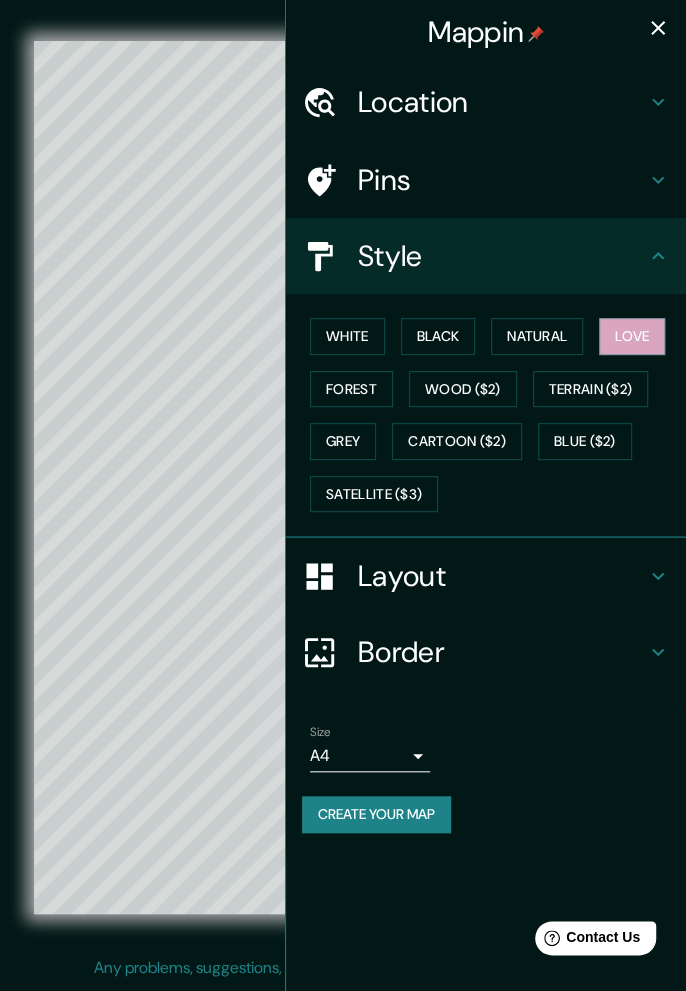 click on "Terrain ($2)" at bounding box center [591, 389] 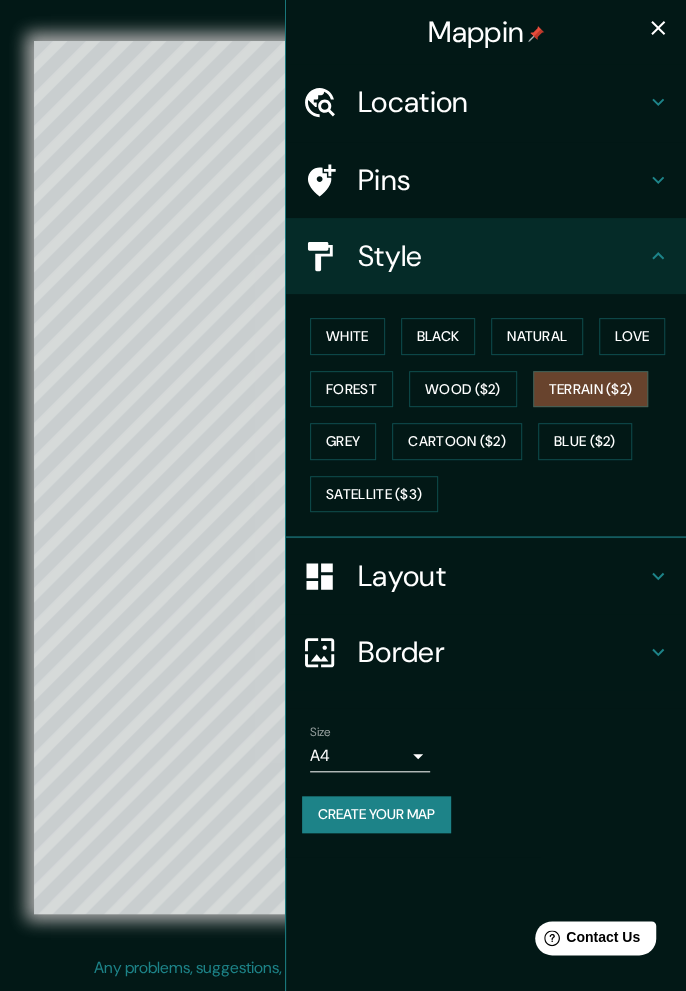 click on "Wood ($2)" at bounding box center (463, 389) 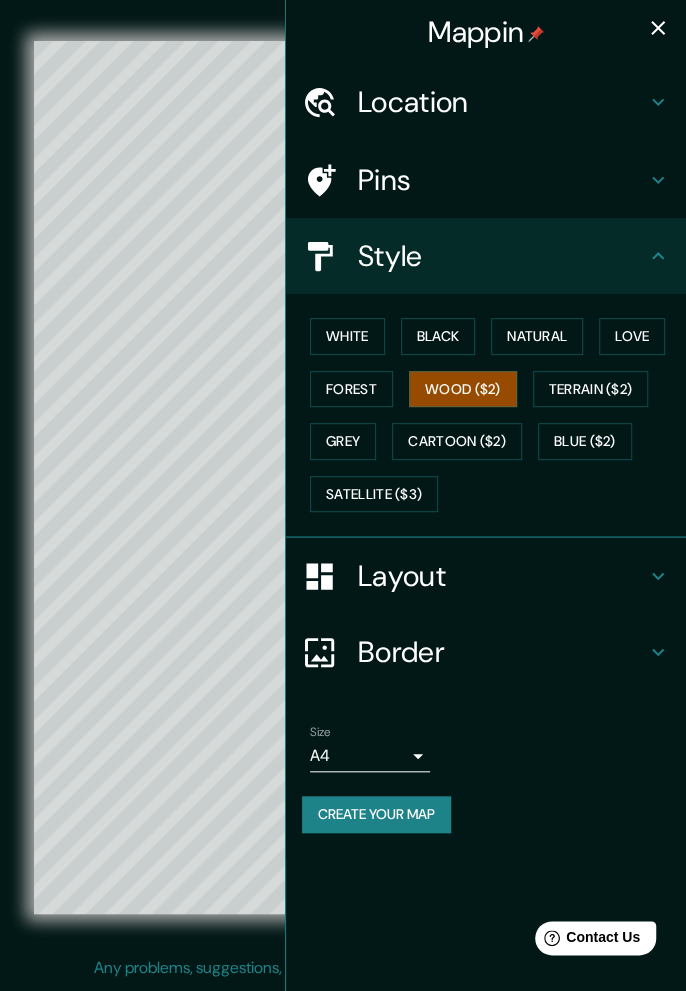 click on "Forest" at bounding box center (351, 389) 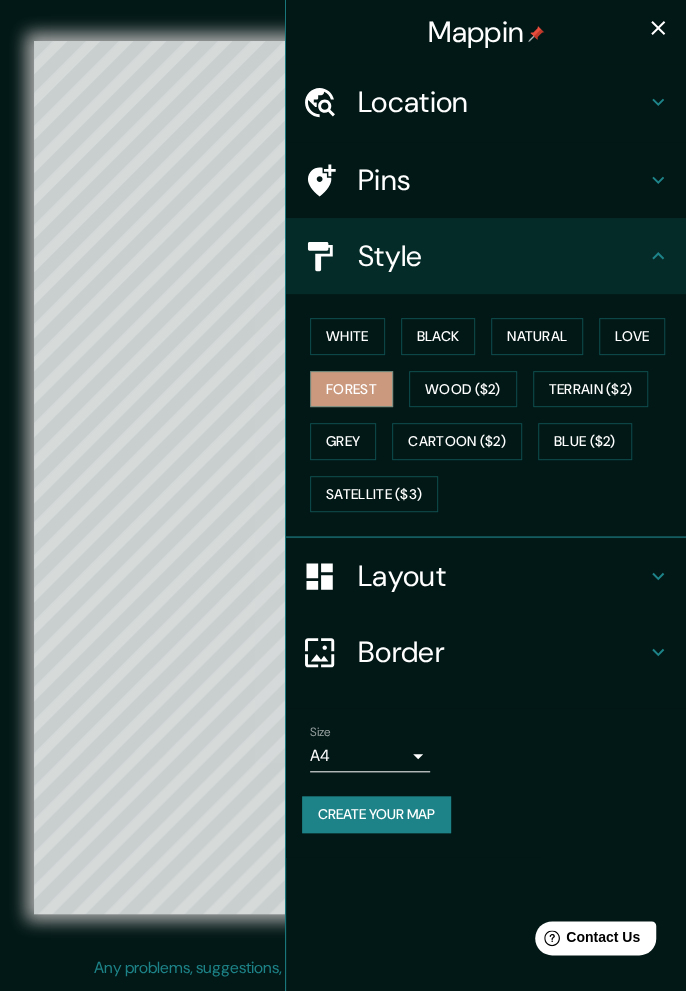 click on "Grey" at bounding box center (343, 441) 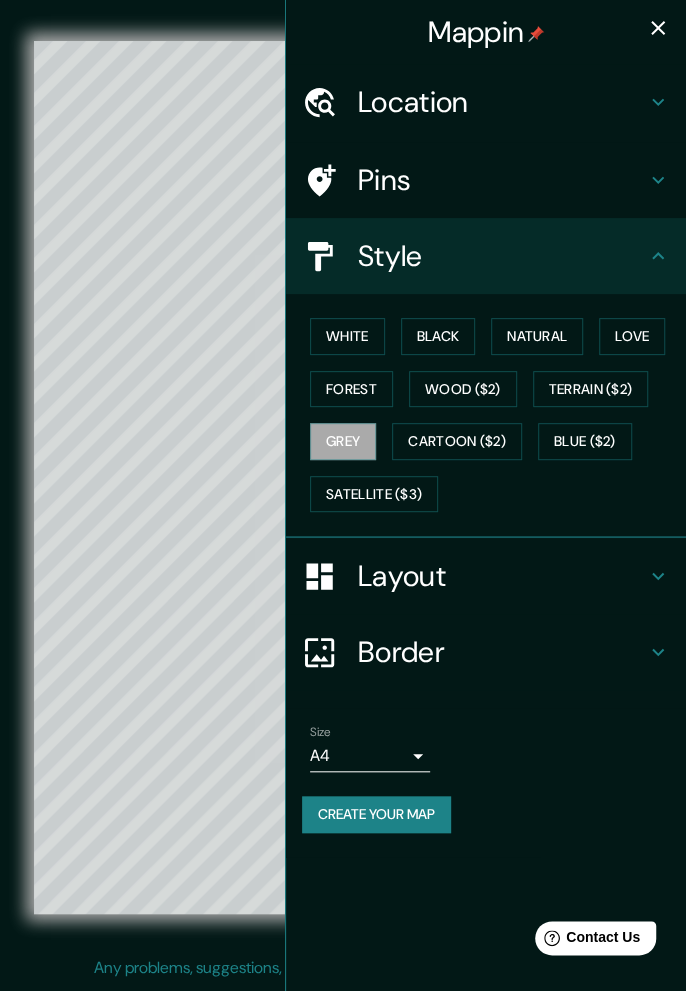 click on "Love" at bounding box center [632, 336] 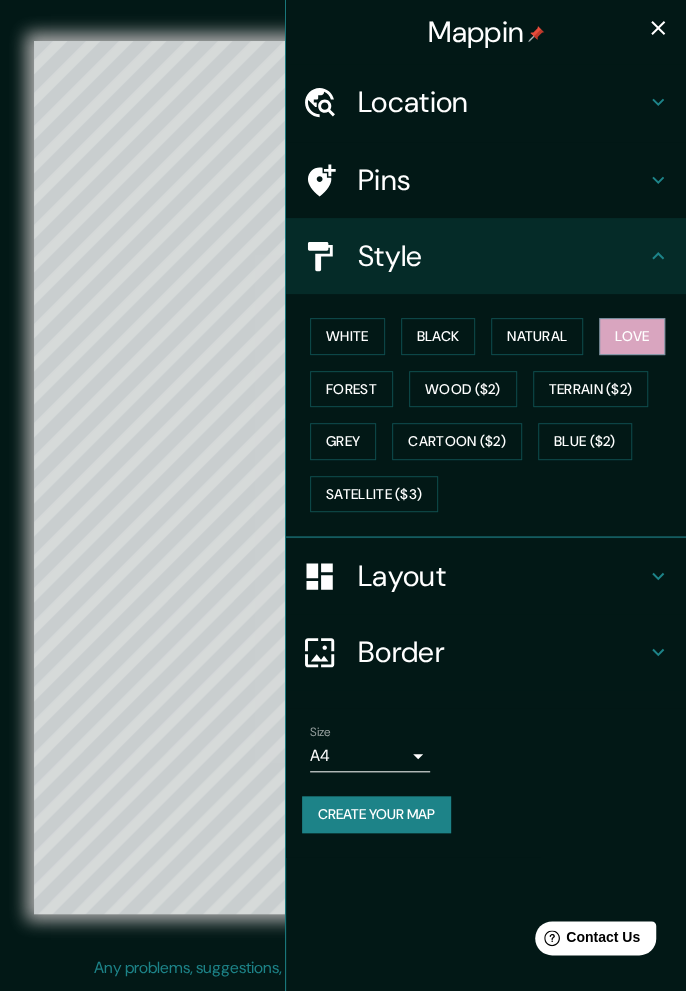 click at bounding box center [658, 102] 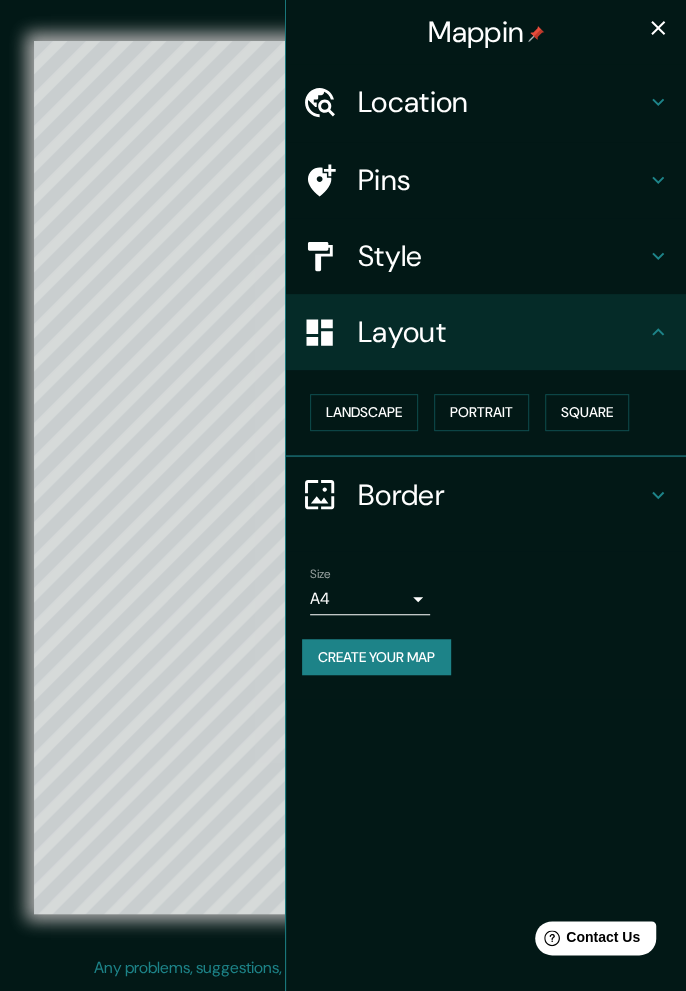 click on "Portrait" at bounding box center [481, 412] 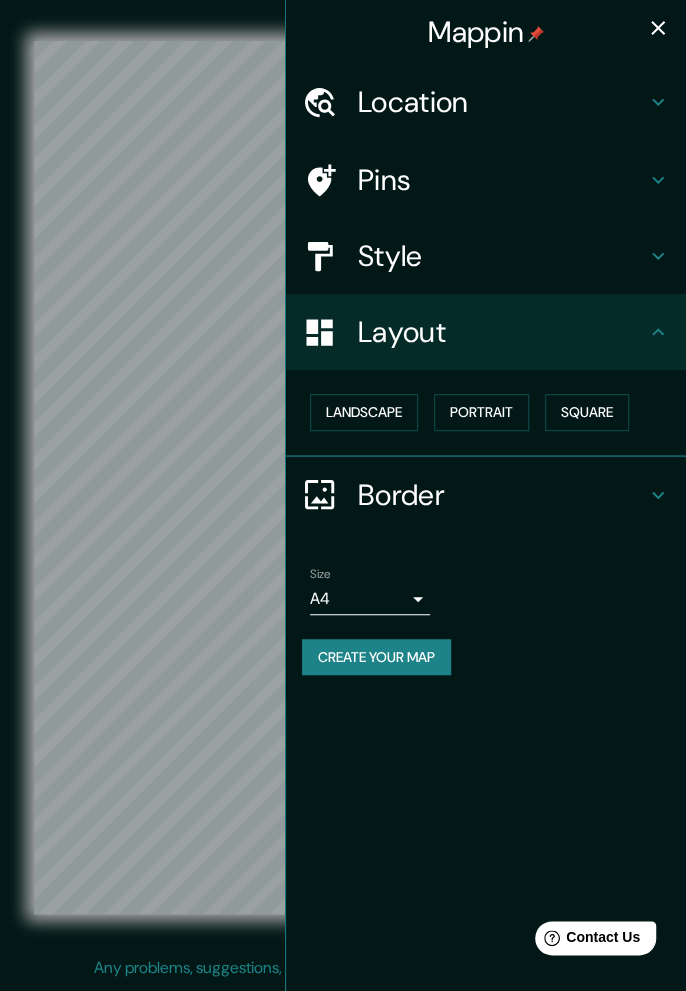 click on "Square" at bounding box center (587, 412) 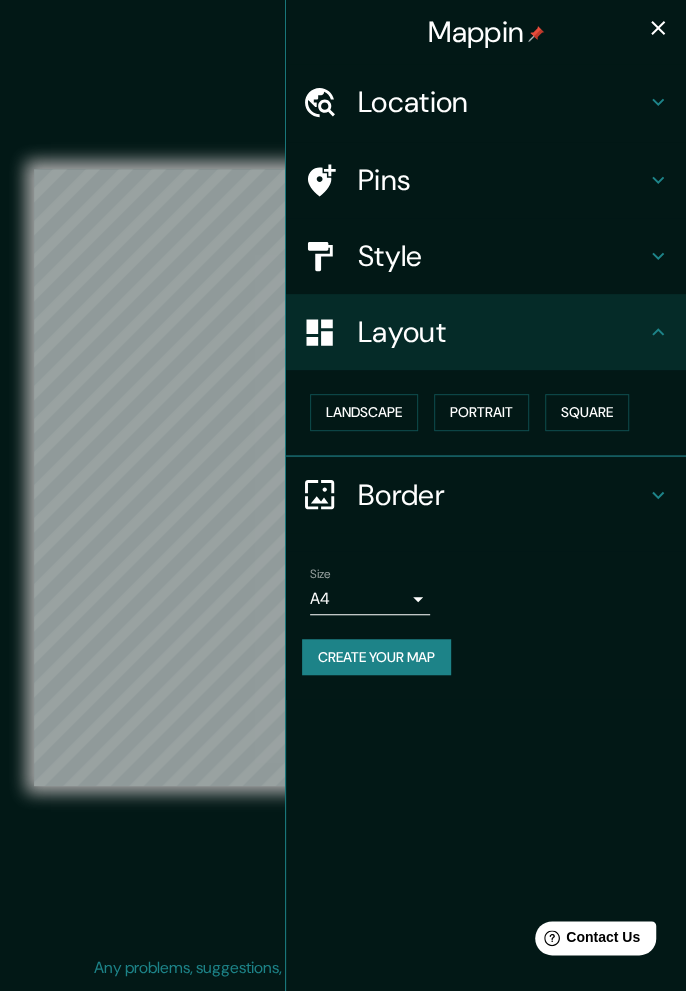 click on "Portrait" at bounding box center [481, 412] 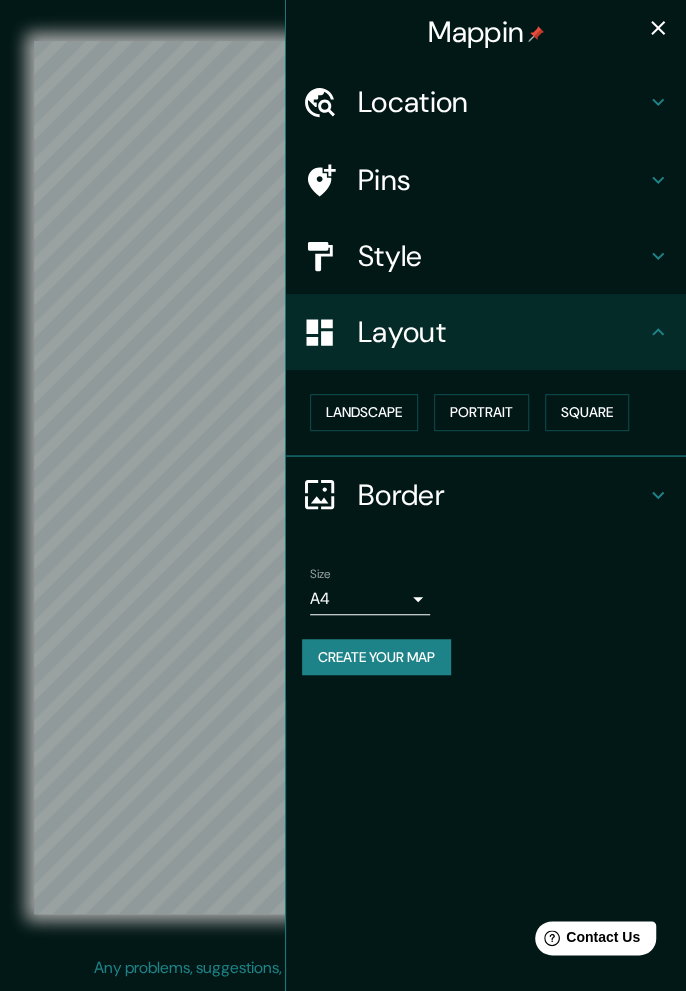 click on "Landscape" at bounding box center [364, 412] 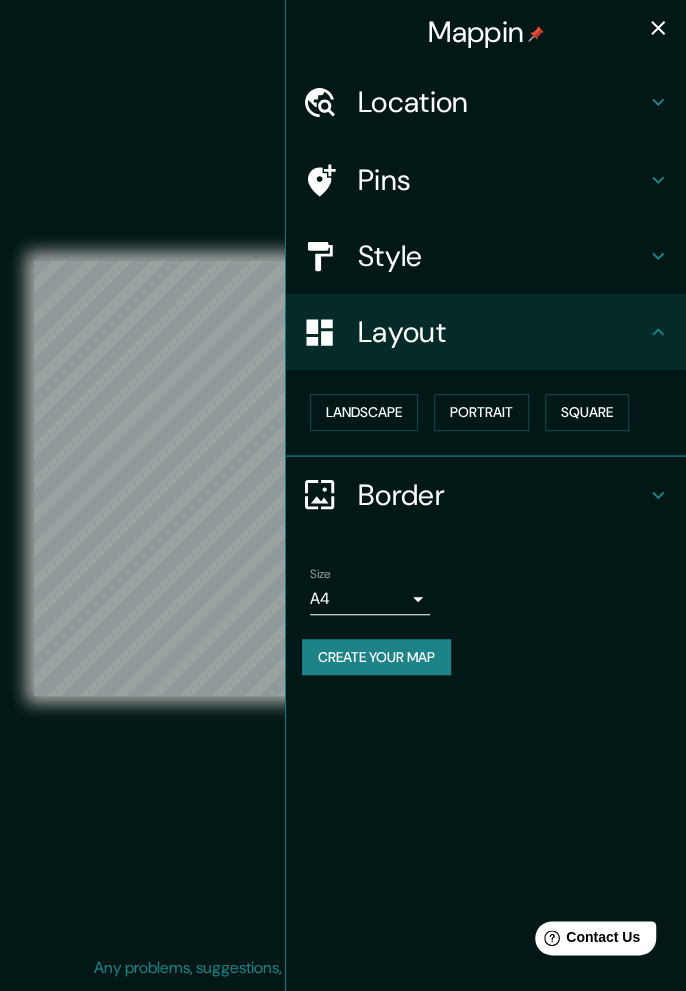 click on "Portrait" at bounding box center (481, 412) 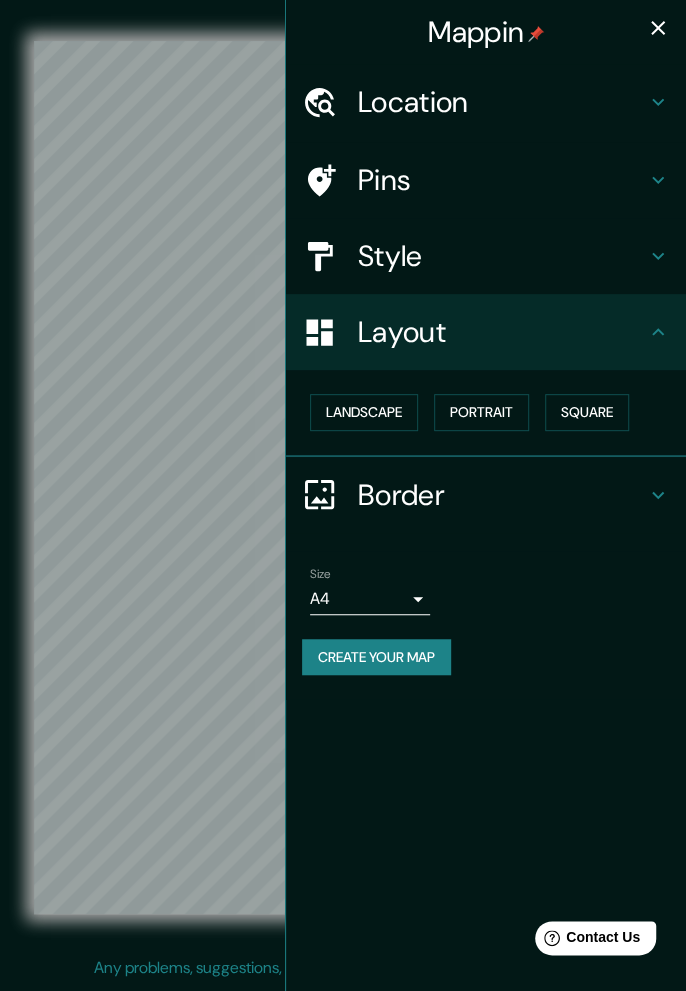 click on "Mappin Location [CITY], [STATE], [COUNTRY] Pins Style Layout Landscape Portrait Square Border Choose a border.  Hint : you can make layers of the frame opaque to create some cool effects. None Simple Transparent Fancy Size A4 single Create your map © Mapbox   © OpenStreetMap   Improve this map Any problems, suggestions, or concerns please email    help@mappin.pro . . ." at bounding box center [343, 495] 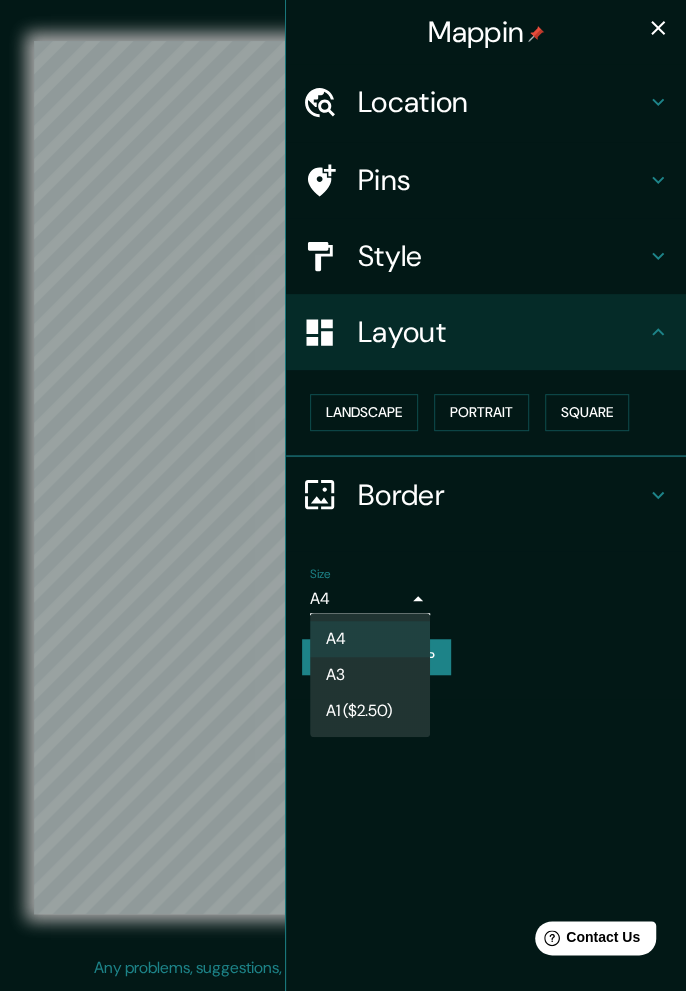 click on "A3" at bounding box center (370, 675) 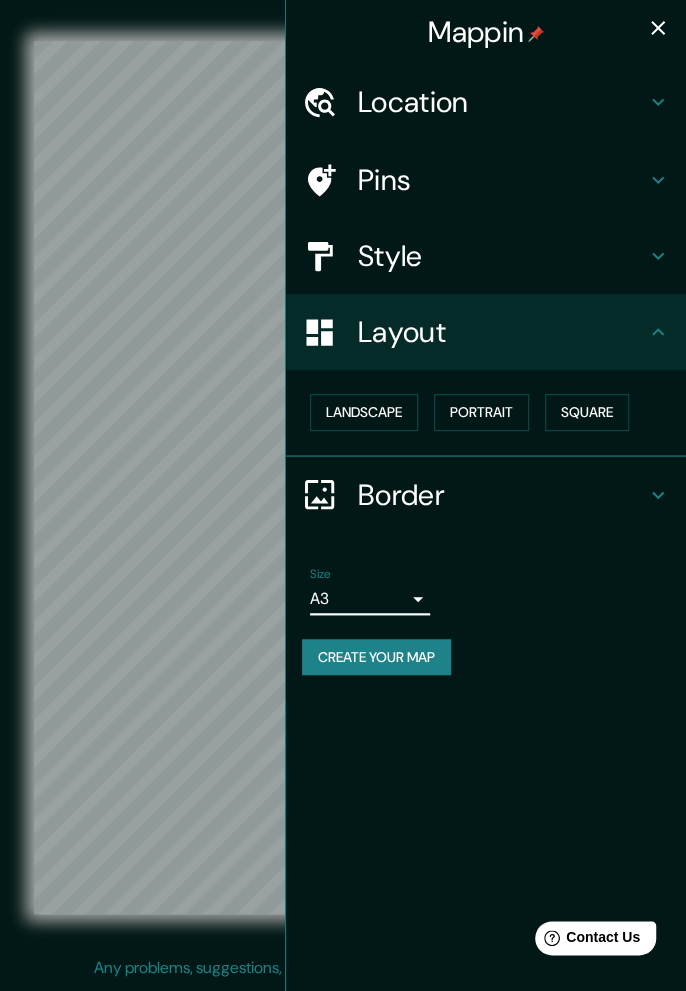 click at bounding box center [658, 102] 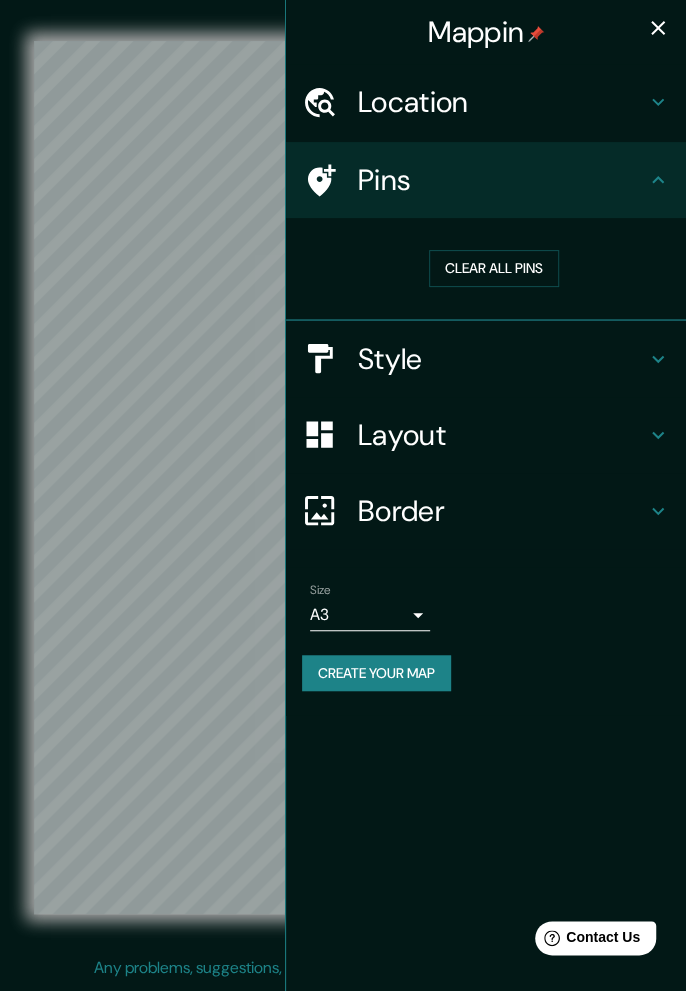 click at bounding box center [658, 102] 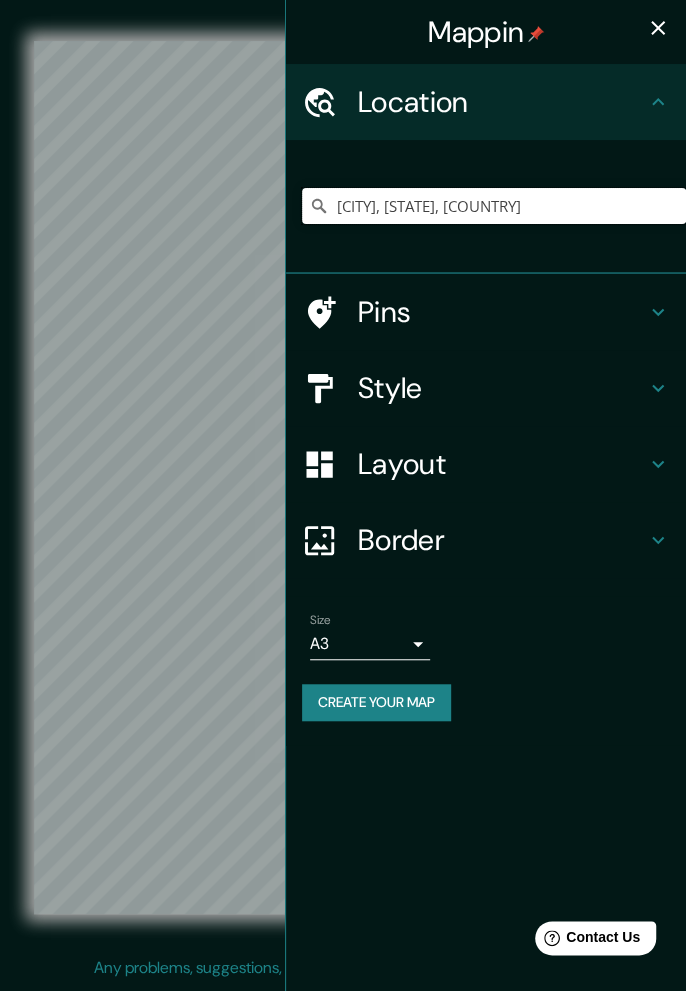 click on "[CITY], [STATE], [COUNTRY]" at bounding box center (494, 206) 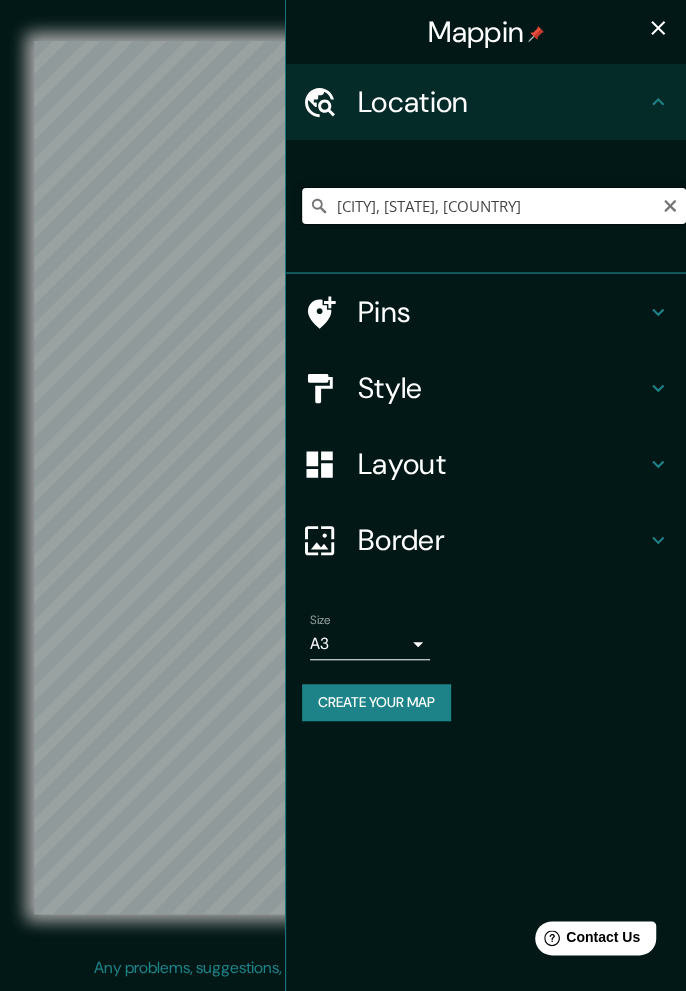 click on "[CITY], [STATE], [COUNTRY]" at bounding box center [494, 206] 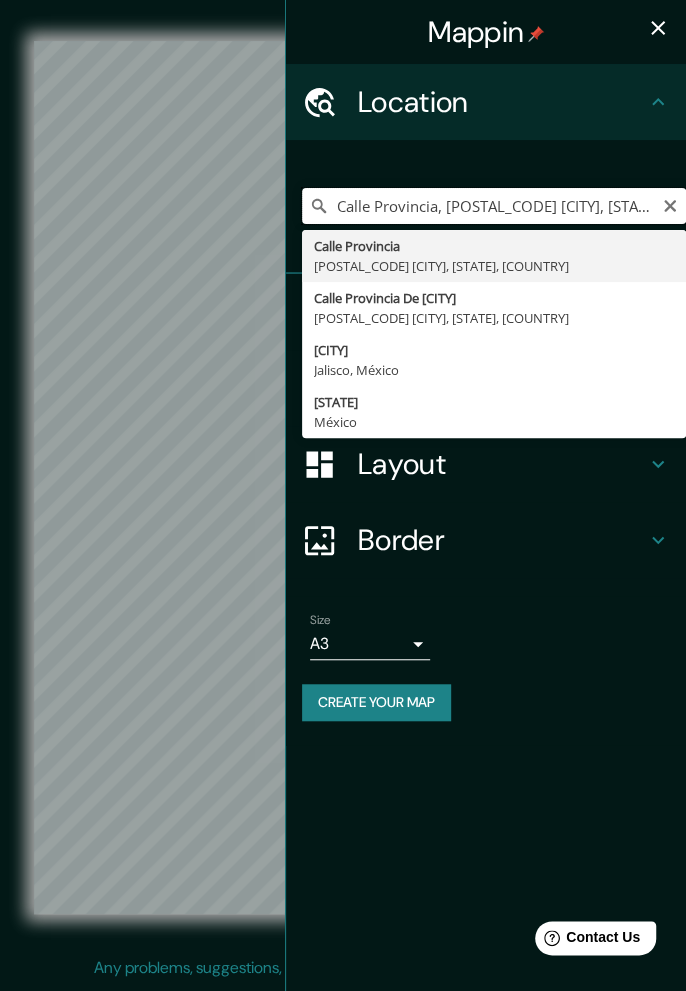 scroll, scrollTop: 0, scrollLeft: 0, axis: both 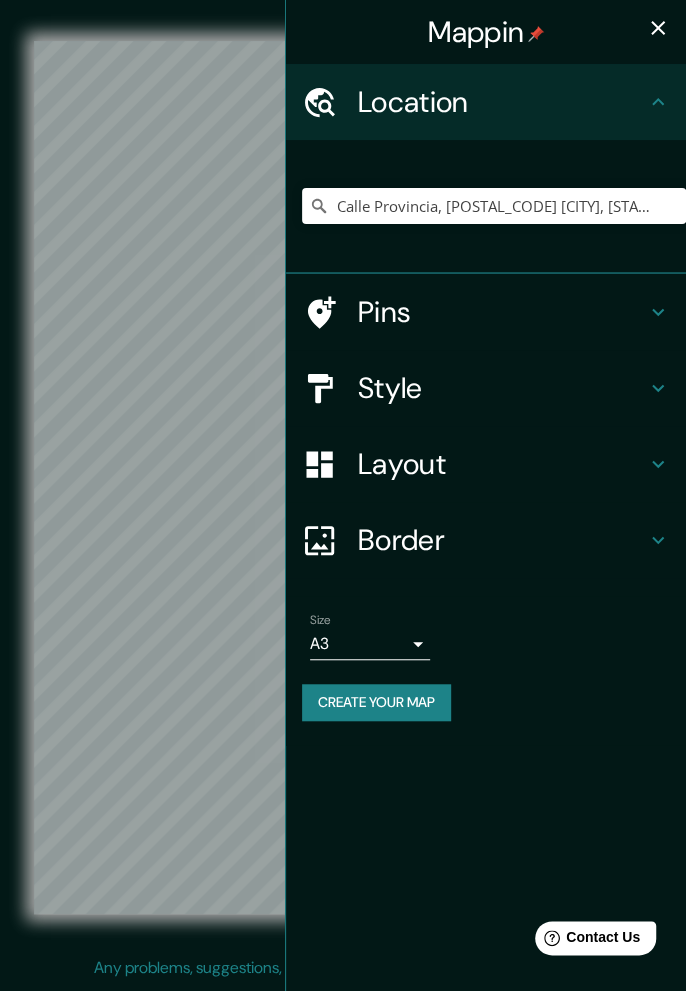 click at bounding box center [658, 312] 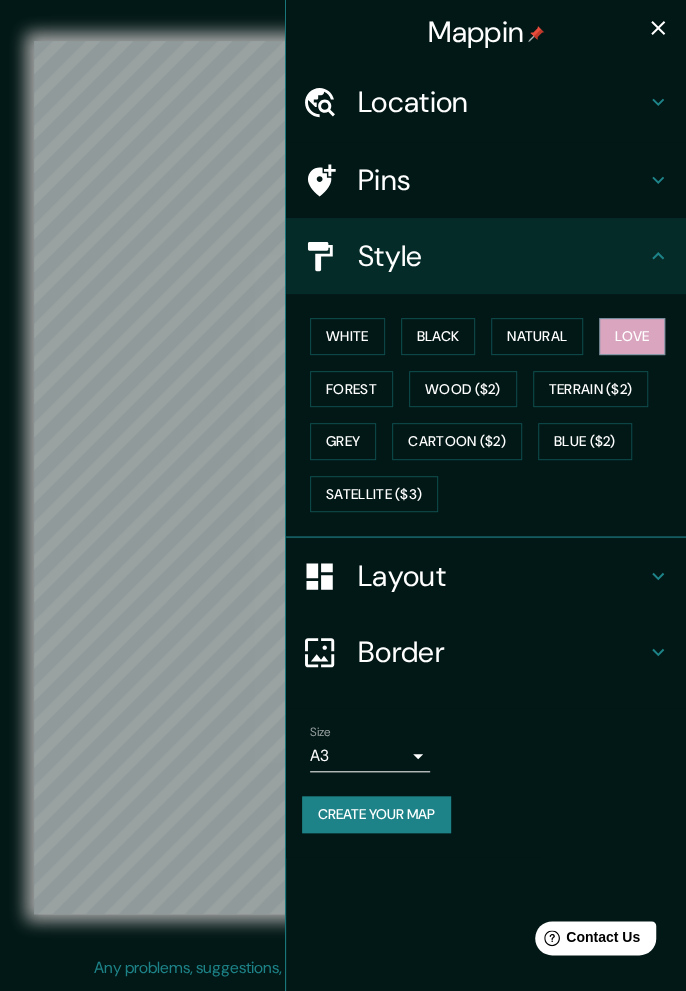 click on "Black" at bounding box center (438, 336) 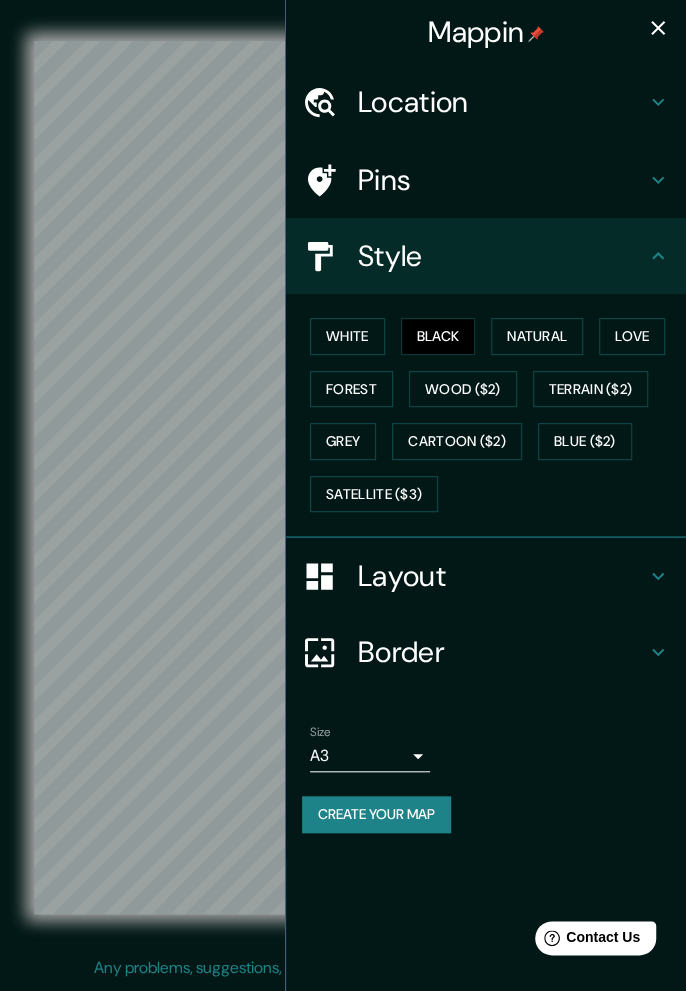 click on "White" at bounding box center [347, 336] 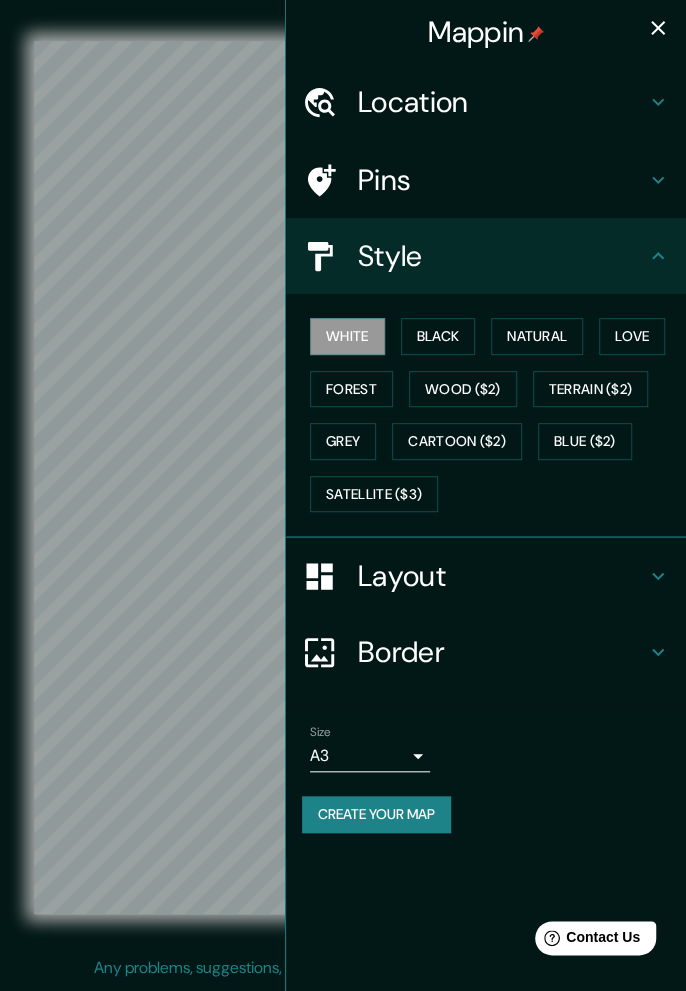 click on "Natural" at bounding box center [537, 336] 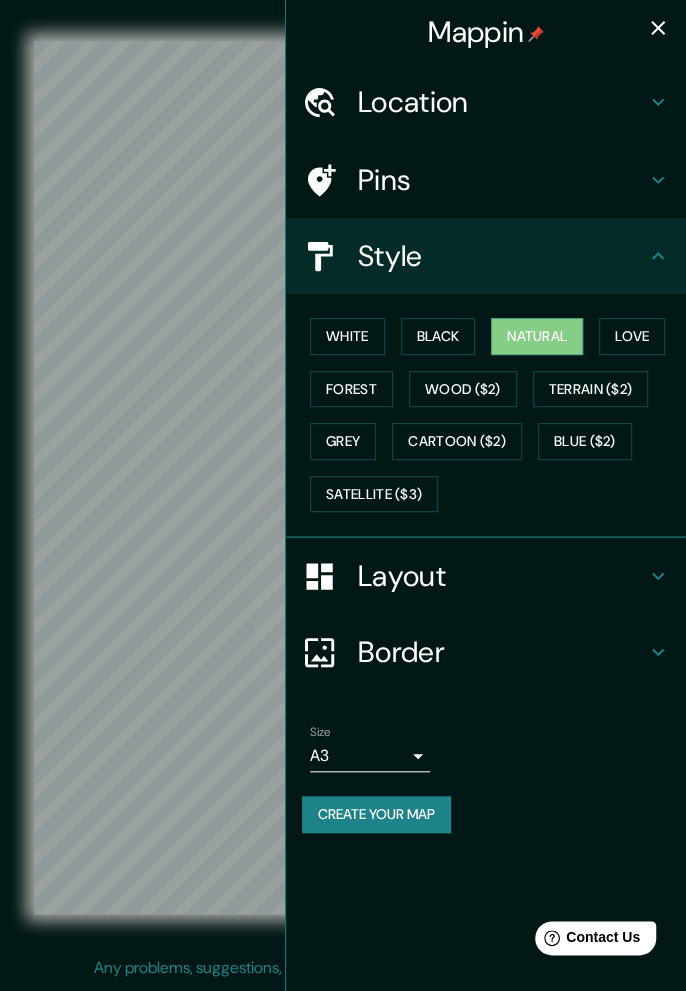click at bounding box center [658, 102] 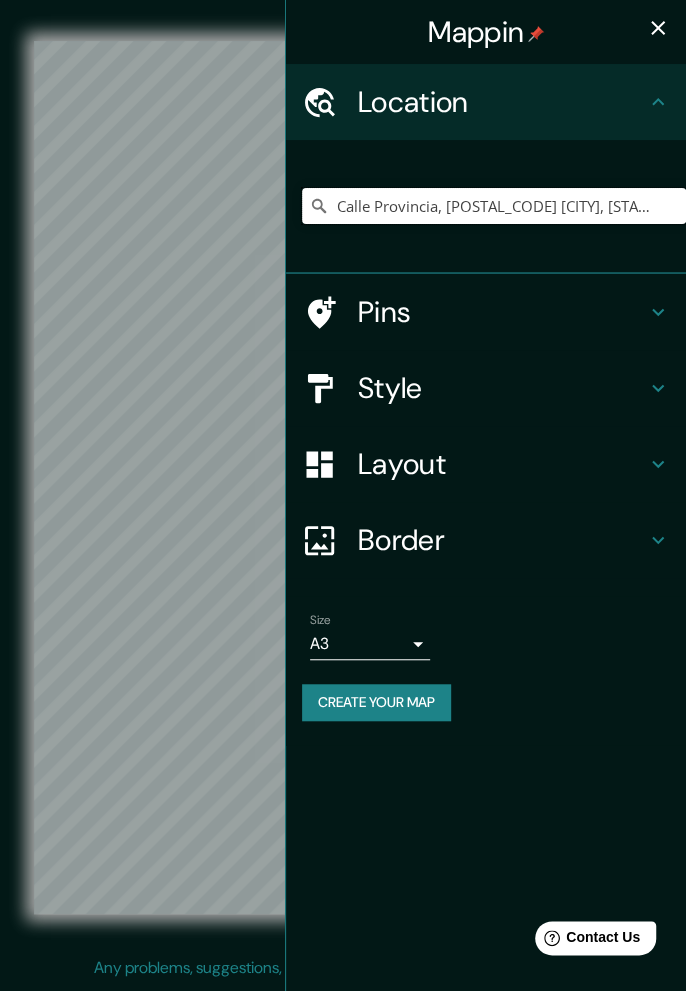 click on "Calle Provincia, [POSTAL_CODE] [CITY], [STATE], [COUNTRY]" at bounding box center [494, 206] 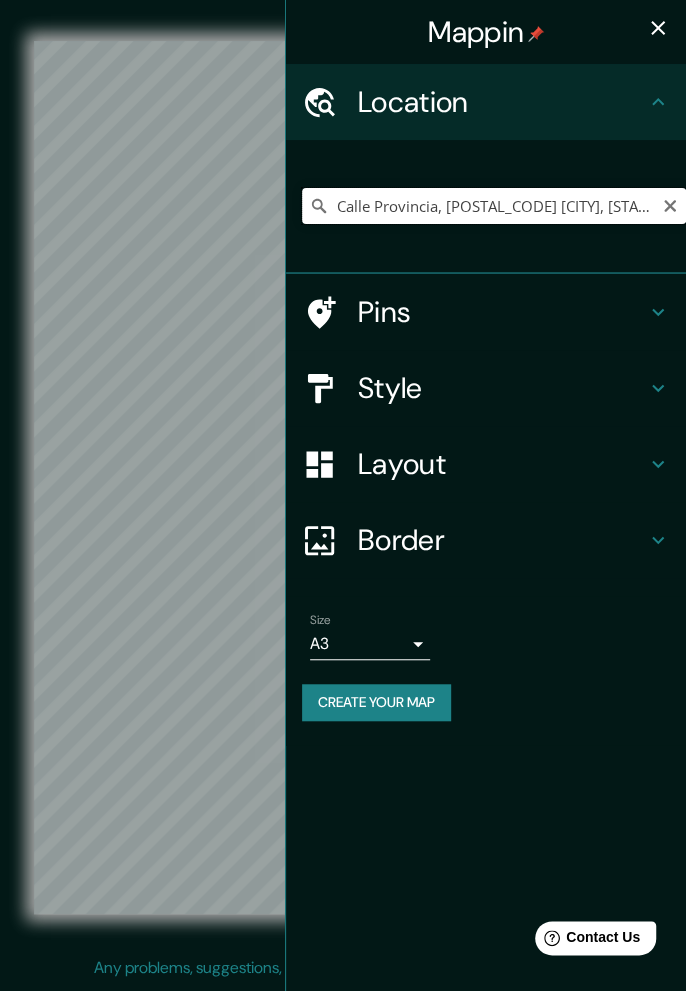 type on "Calle Provincia, [POSTAL_CODE] [CITY], [STATE], [COUNTRY]" 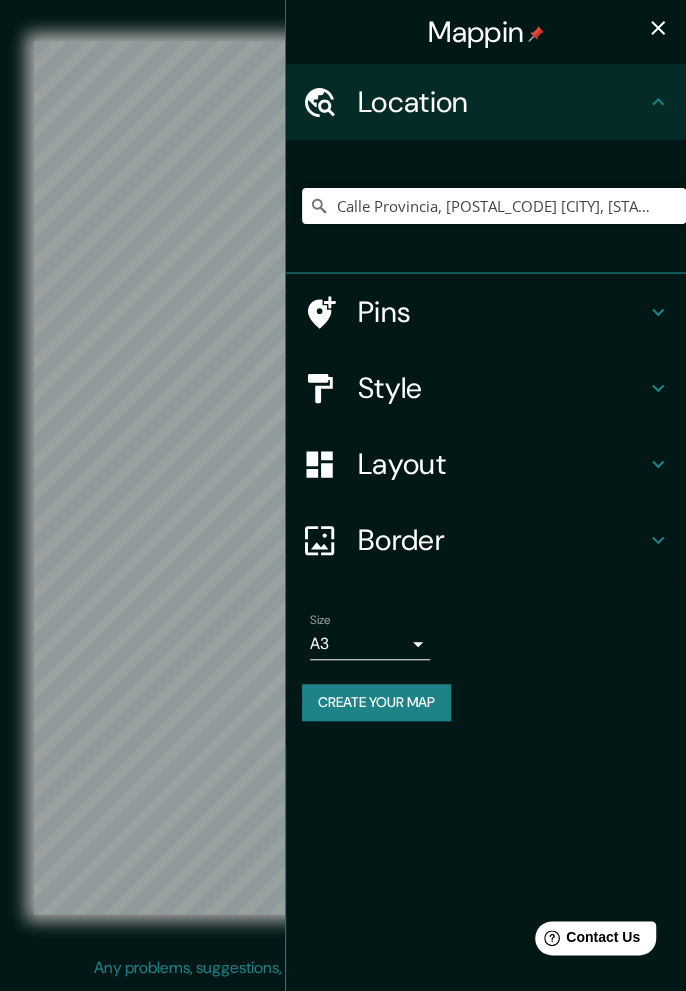 click at bounding box center (658, 28) 